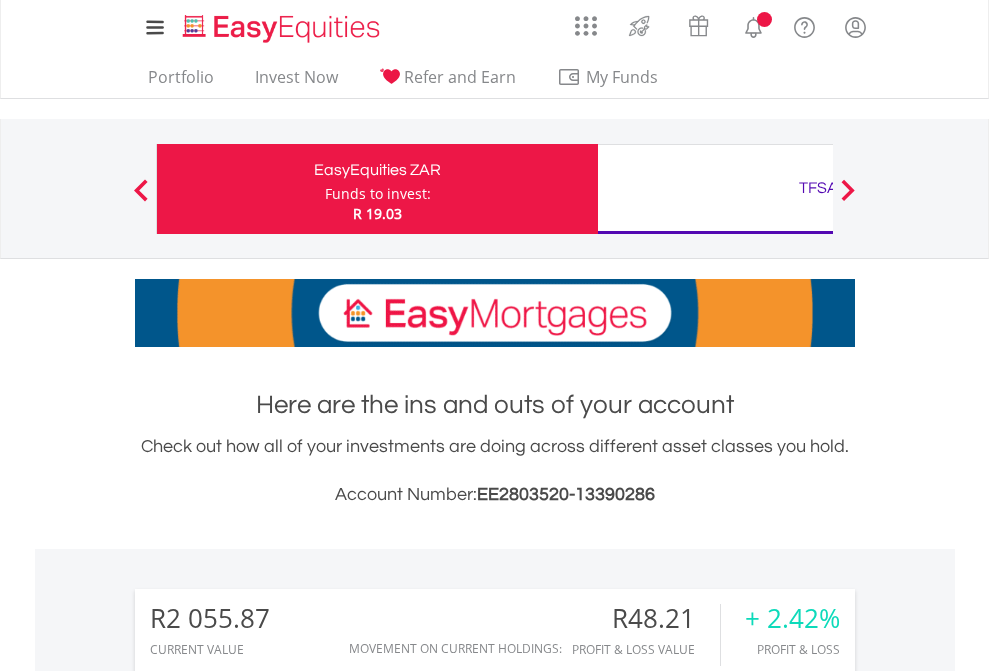 scroll, scrollTop: 0, scrollLeft: 0, axis: both 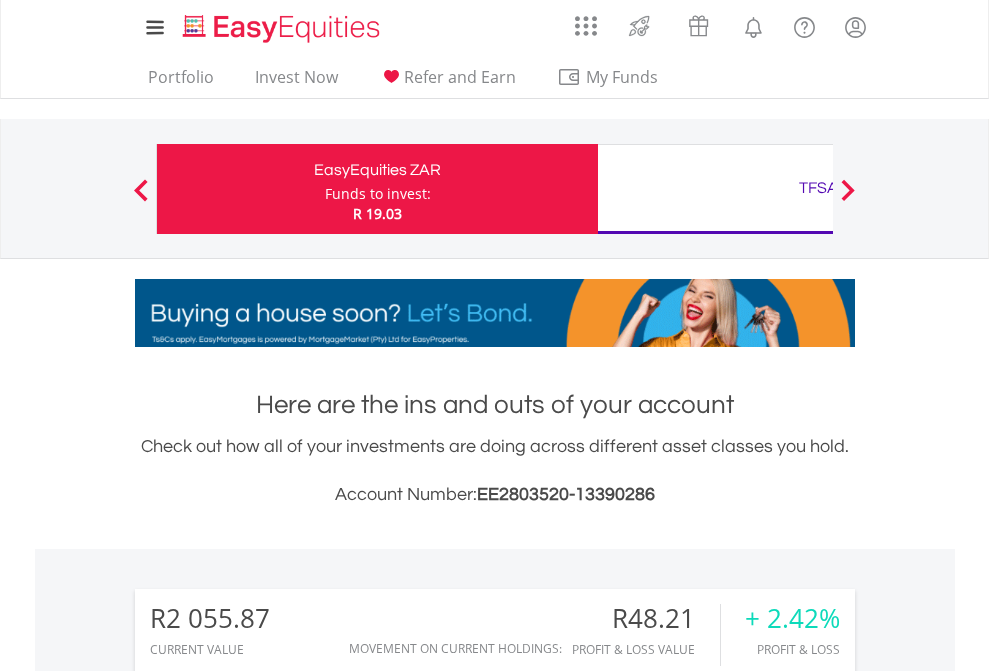 click on "Funds to invest:" at bounding box center [378, 194] 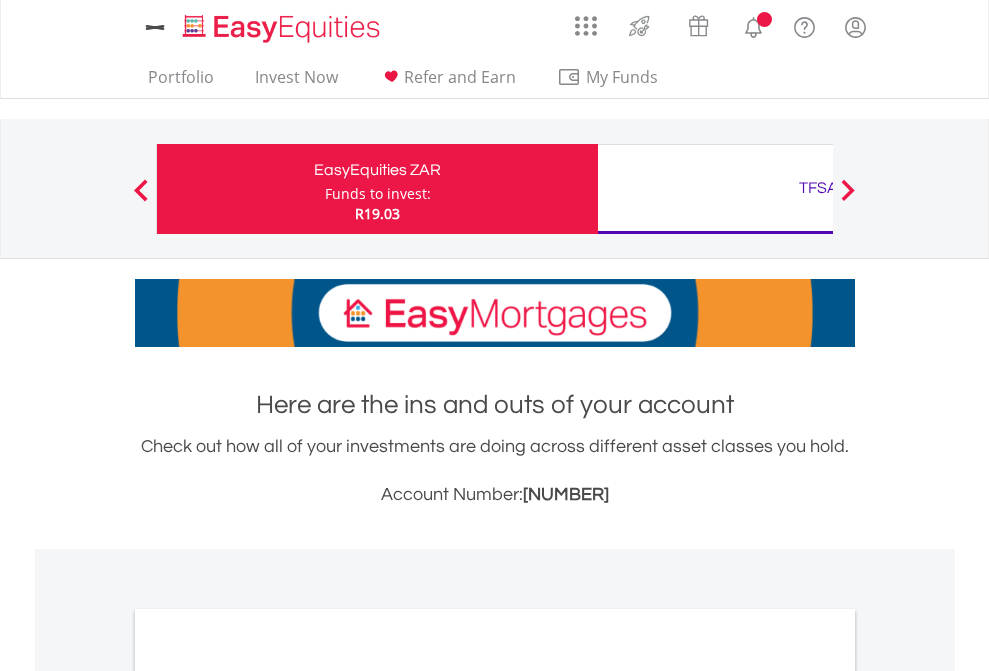 scroll, scrollTop: 0, scrollLeft: 0, axis: both 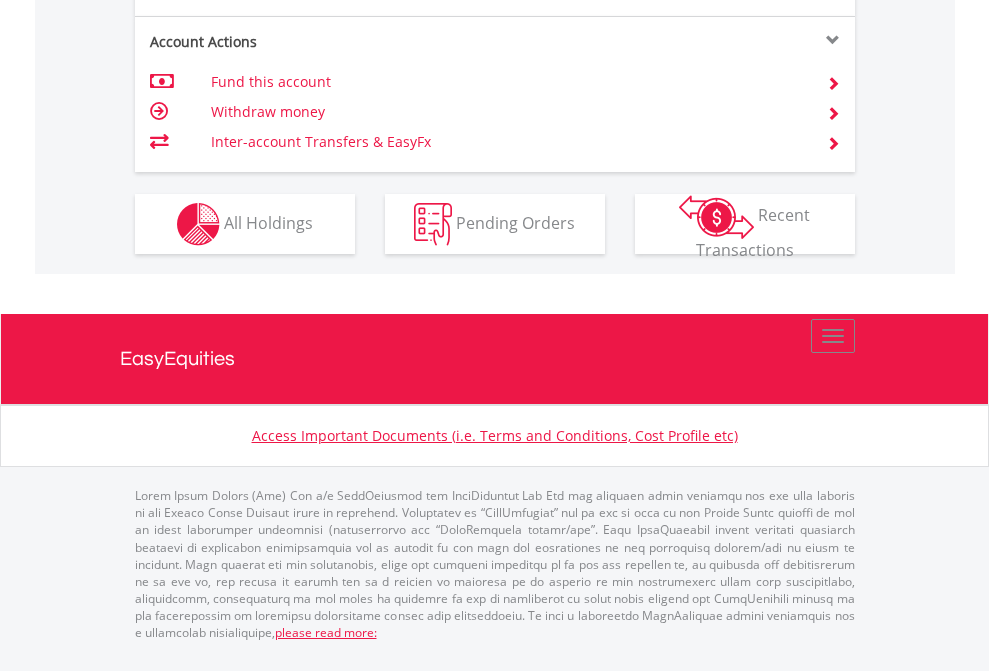 click on "Investment types" at bounding box center [706, -337] 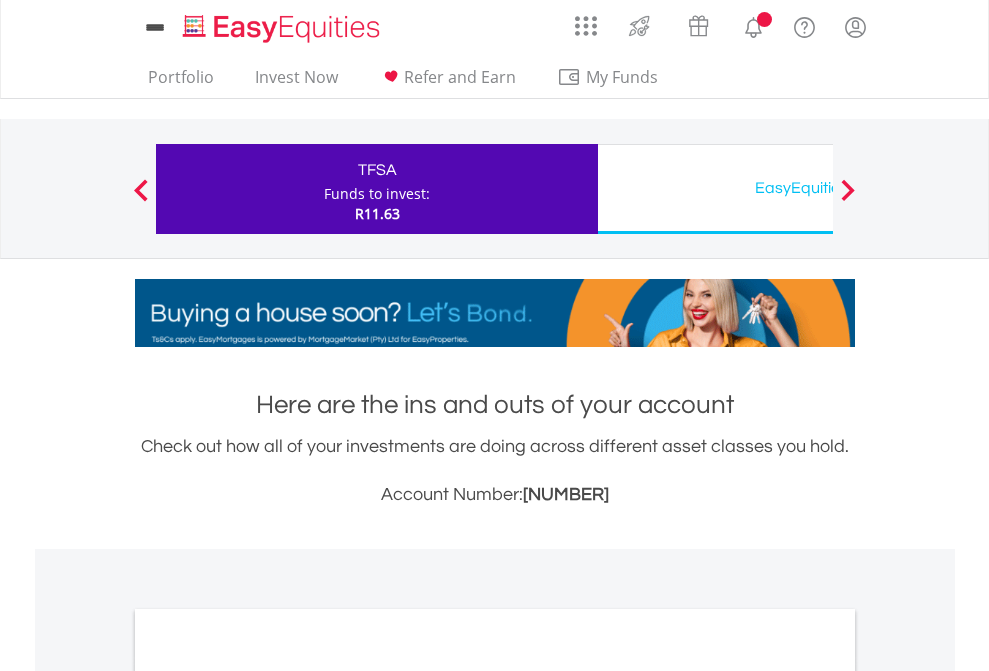 scroll, scrollTop: 0, scrollLeft: 0, axis: both 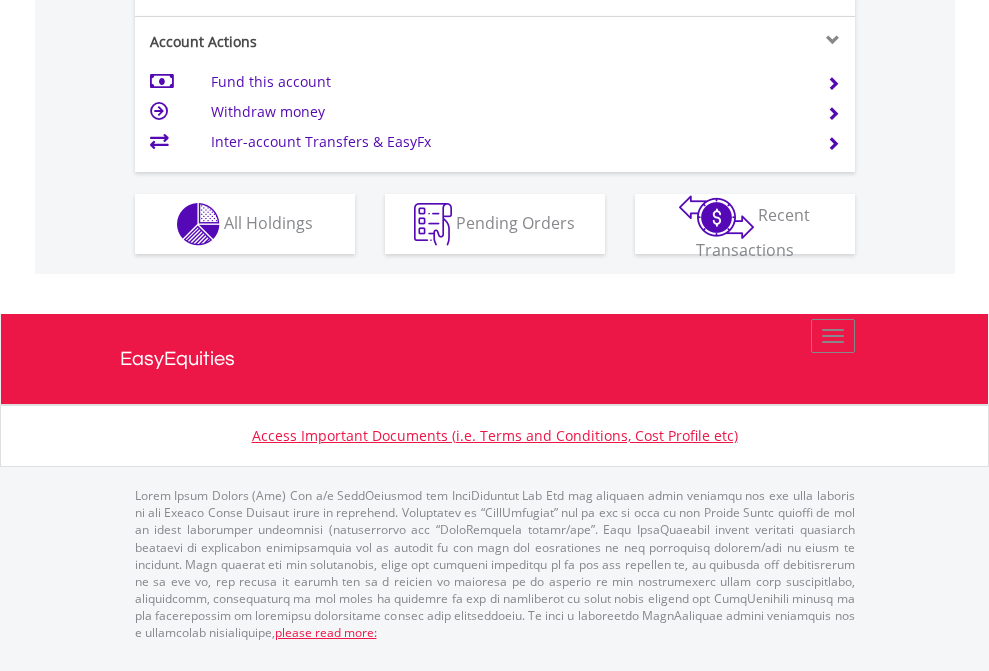 click on "Investment types" at bounding box center (706, -337) 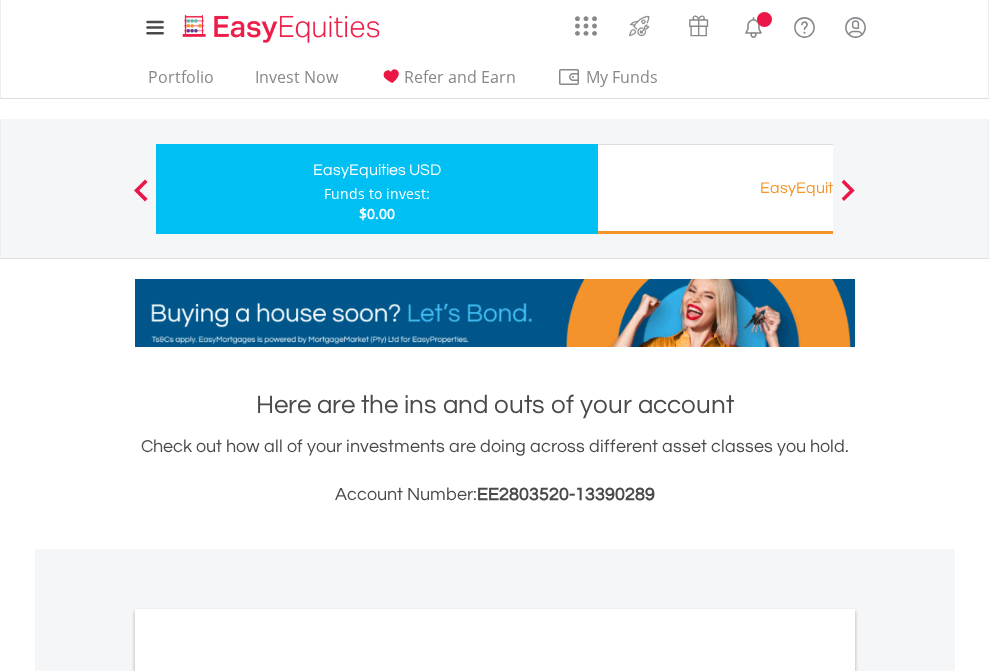 scroll, scrollTop: 0, scrollLeft: 0, axis: both 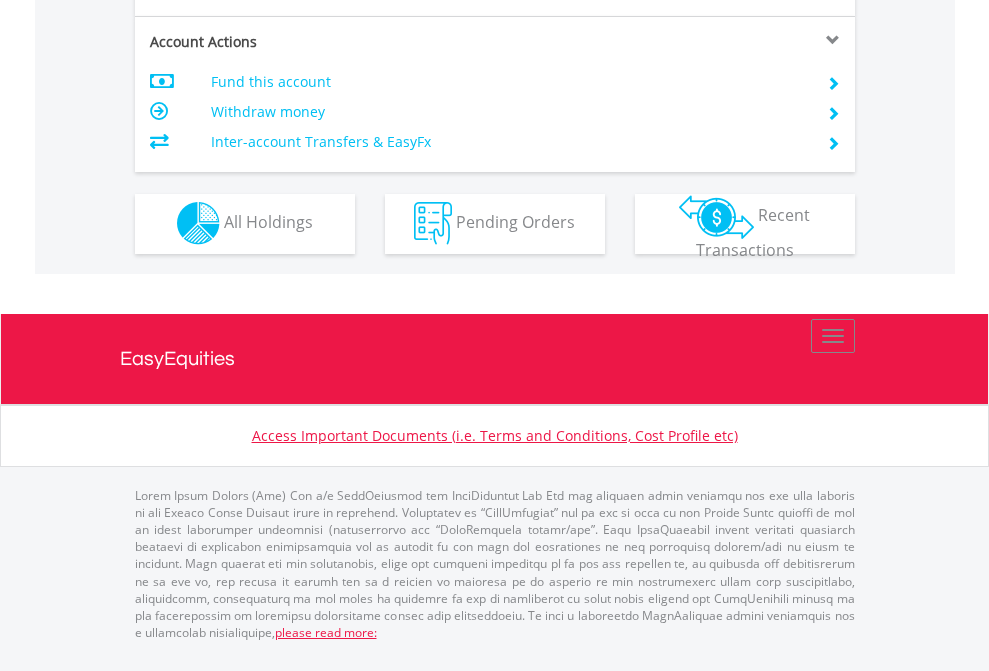 click on "Investment types" at bounding box center [706, -353] 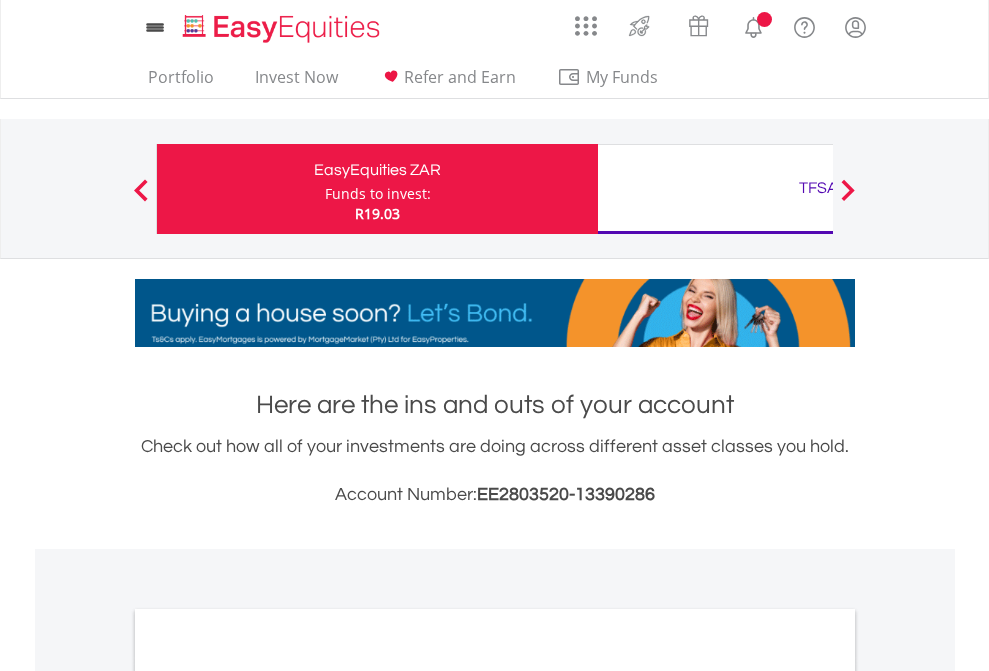 scroll, scrollTop: 0, scrollLeft: 0, axis: both 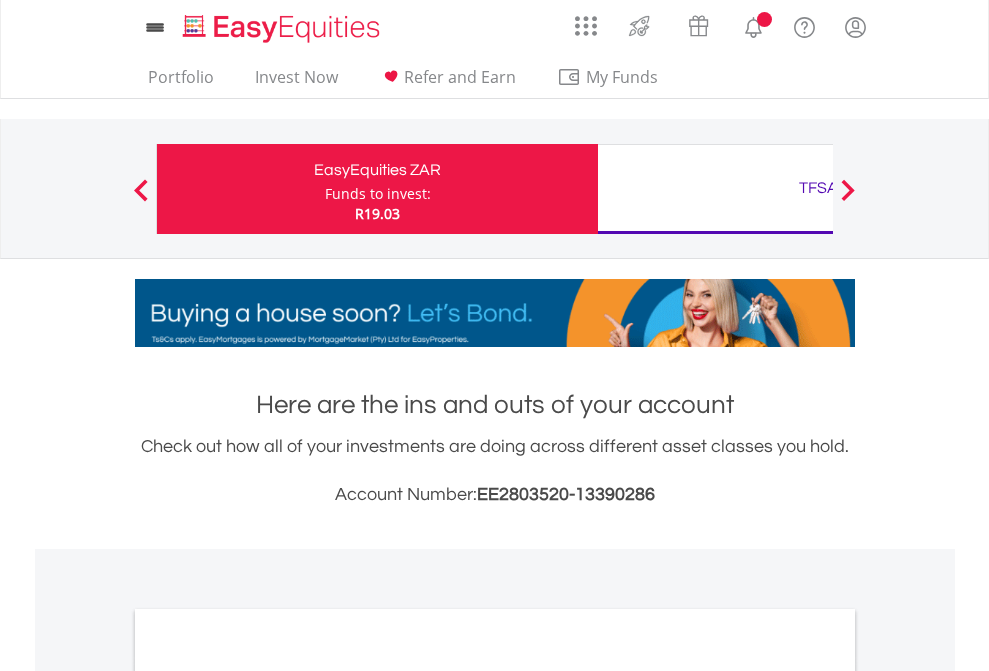 click on "All Holdings" at bounding box center (268, 1096) 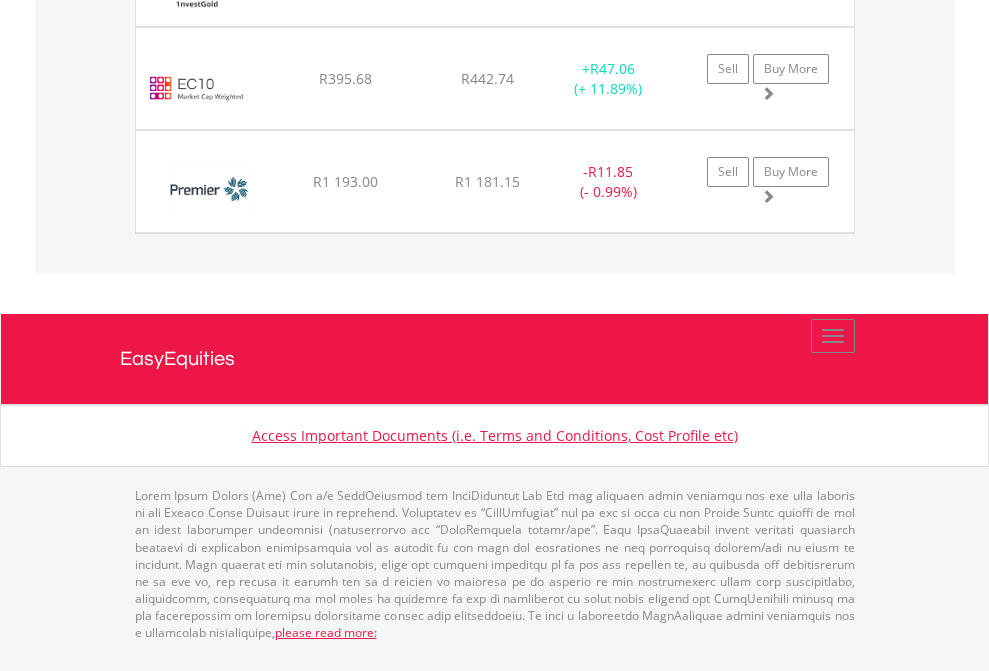 click on "TFSA" at bounding box center (818, -1174) 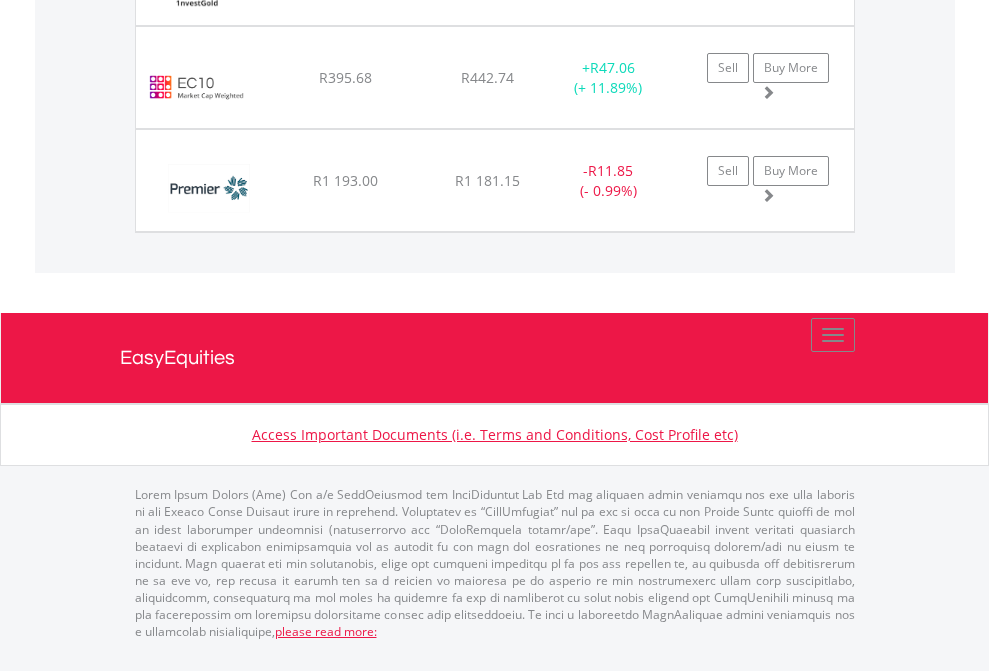 scroll, scrollTop: 144, scrollLeft: 0, axis: vertical 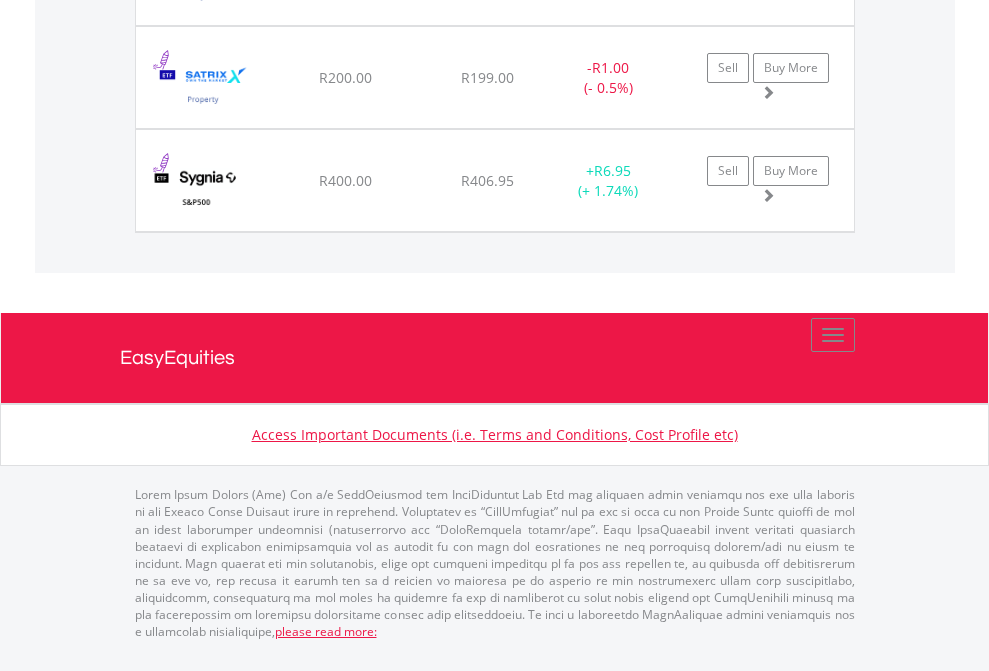 click on "EasyEquities USD" at bounding box center (818, -1545) 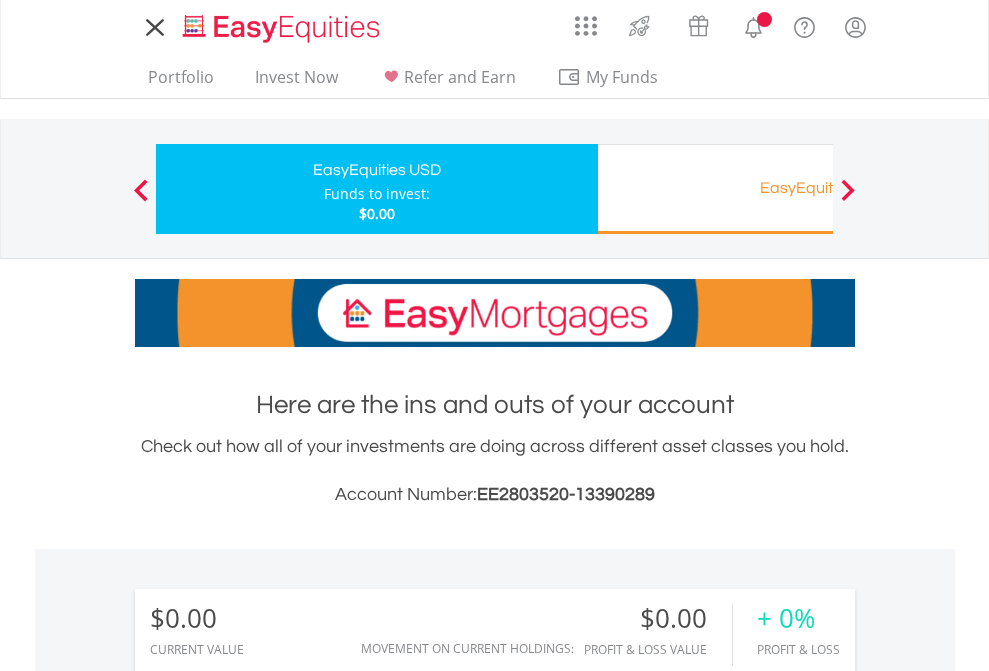 scroll, scrollTop: 0, scrollLeft: 0, axis: both 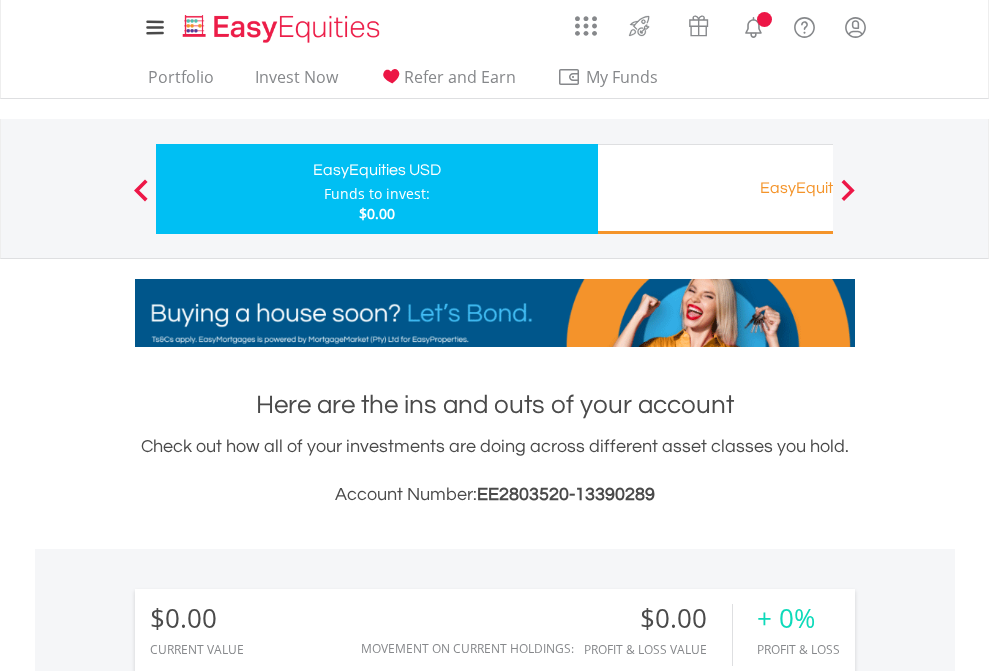 click on "All Holdings" at bounding box center [268, 1442] 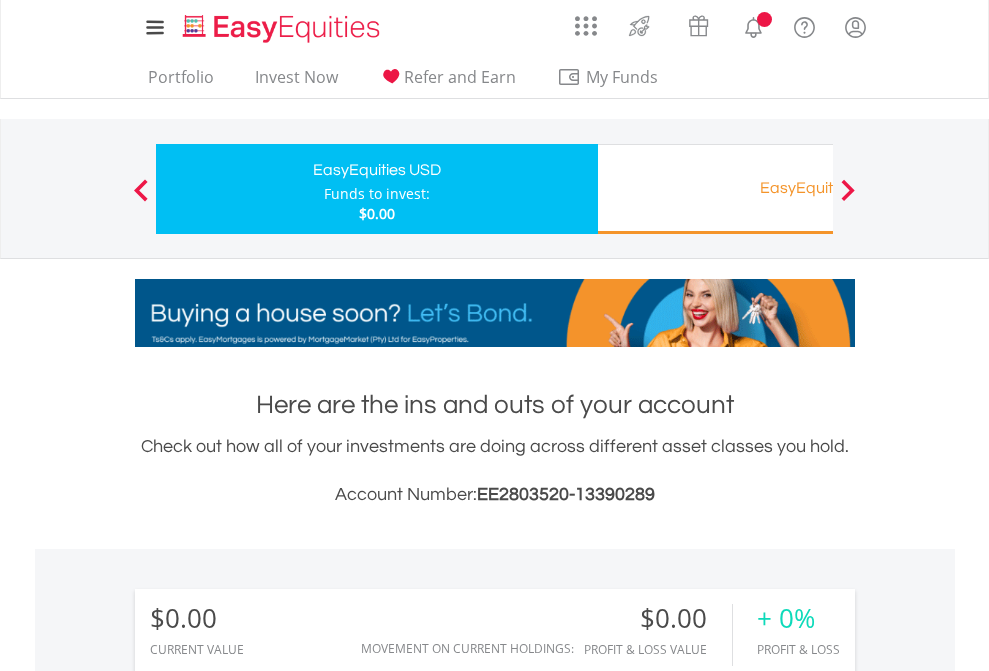 scroll, scrollTop: 999808, scrollLeft: 999687, axis: both 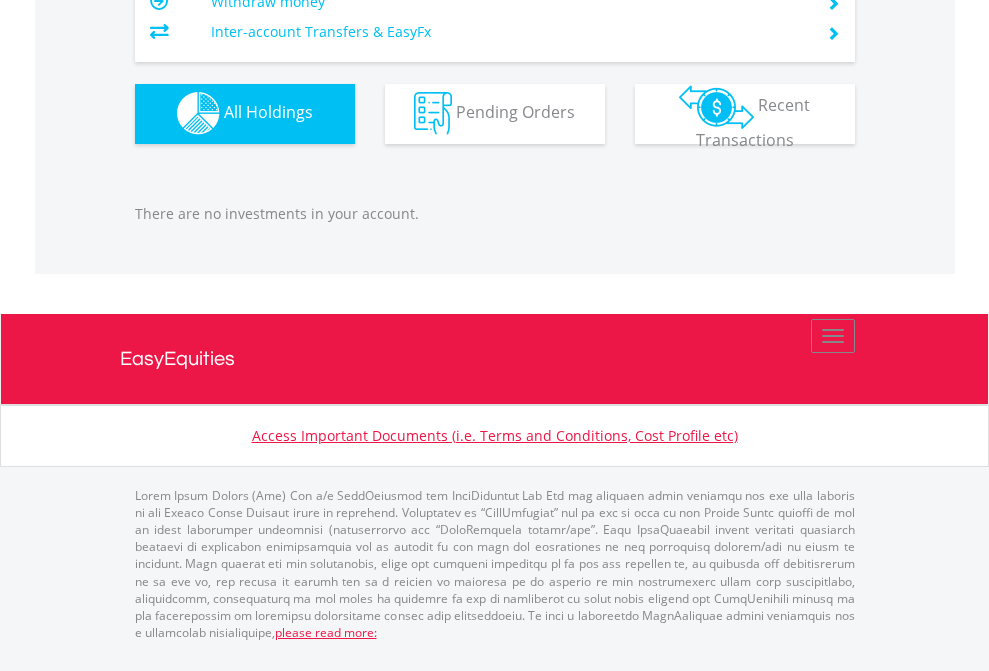 click on "Funds to invest:" at bounding box center [377, -1136] 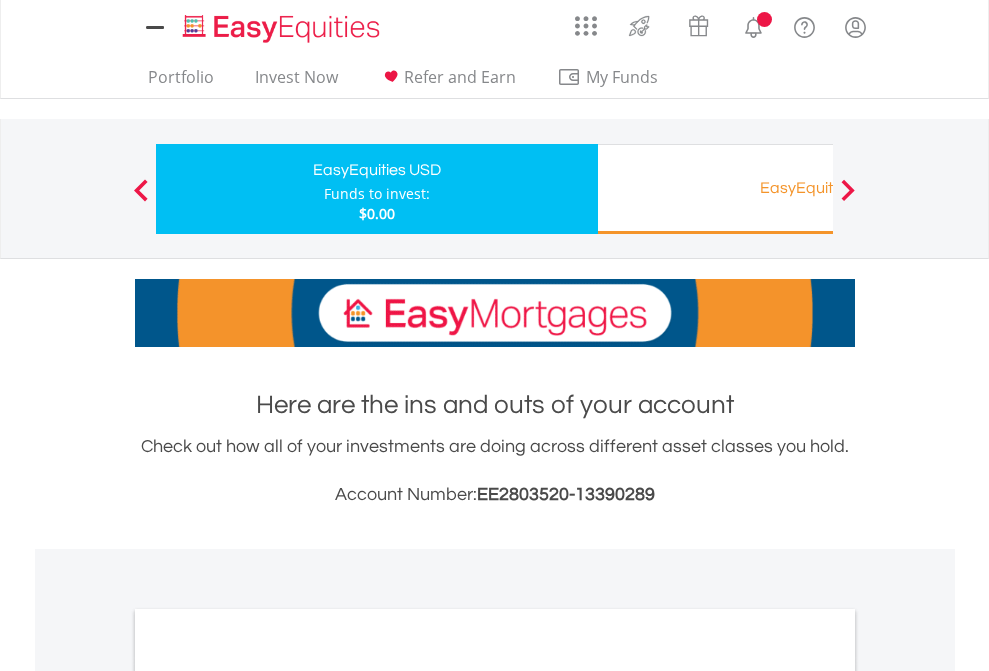 scroll, scrollTop: 1202, scrollLeft: 0, axis: vertical 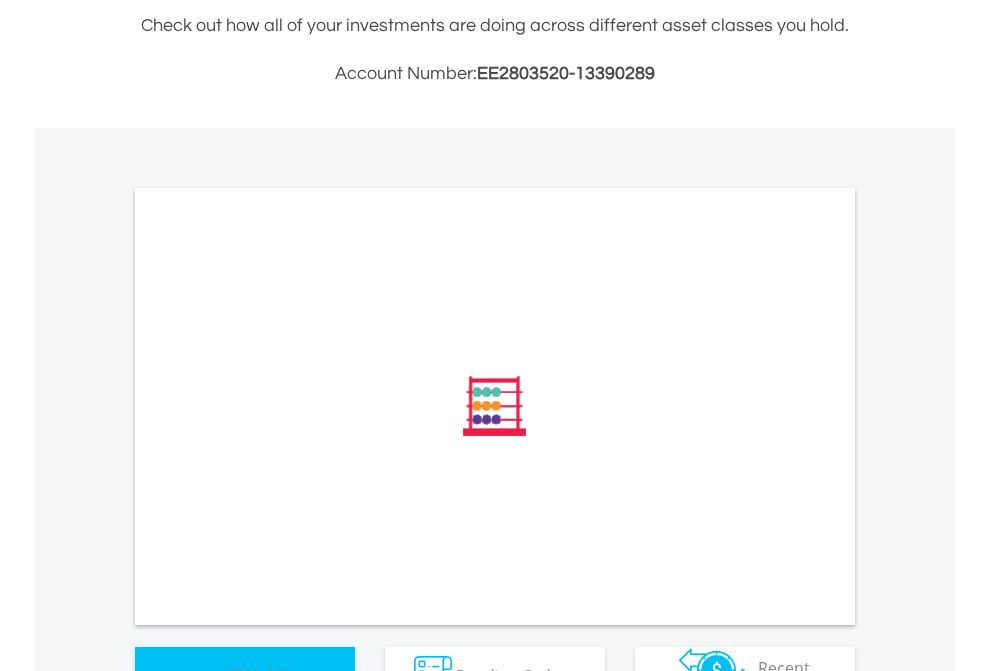 click on "All Holdings" at bounding box center [268, 675] 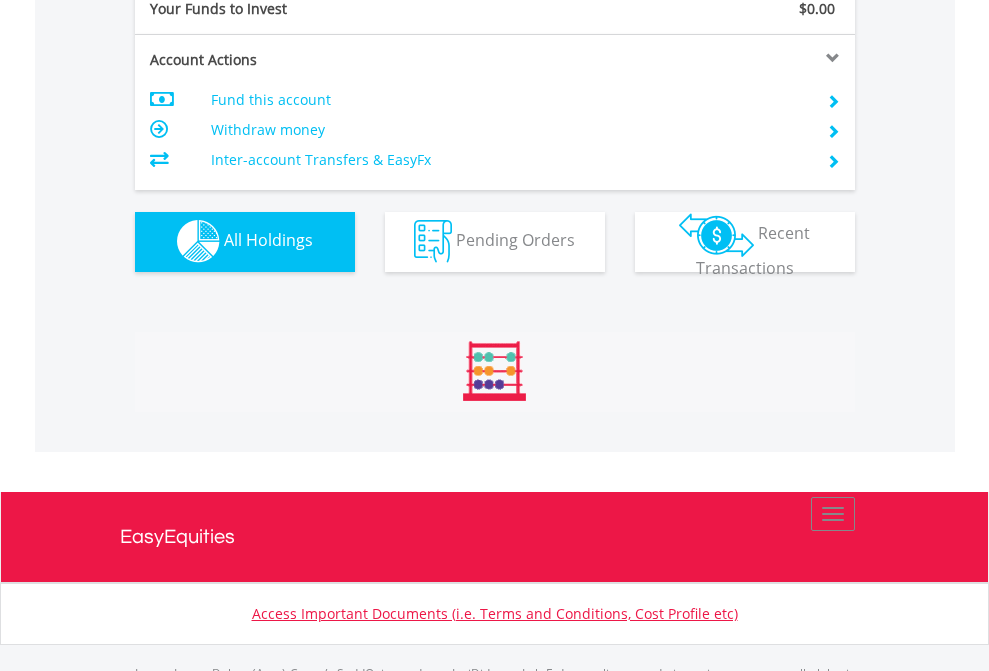 scroll, scrollTop: 999808, scrollLeft: 999687, axis: both 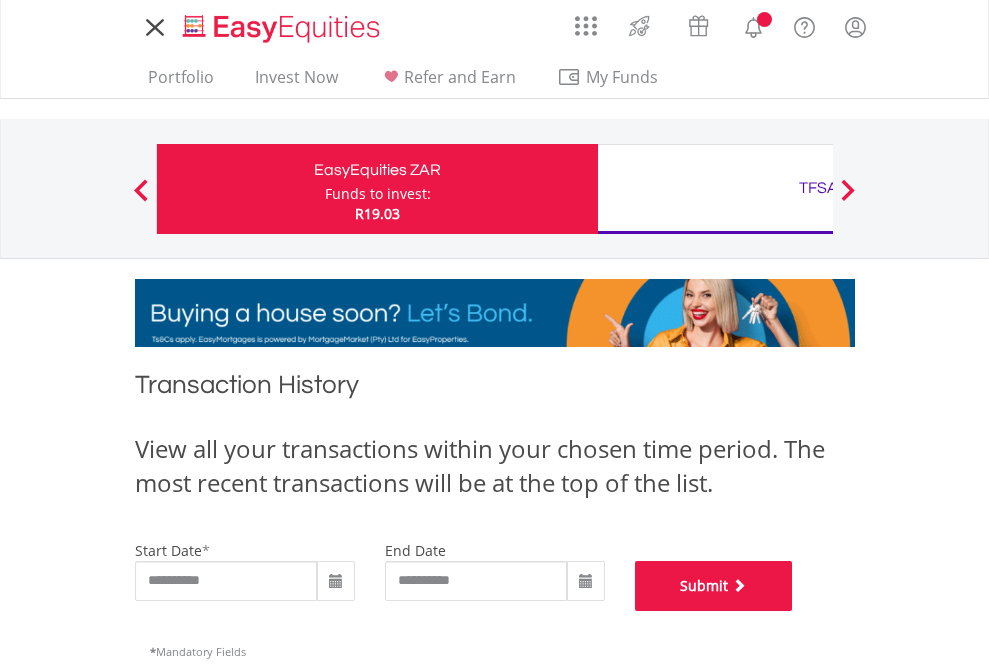click on "Submit" at bounding box center (714, 586) 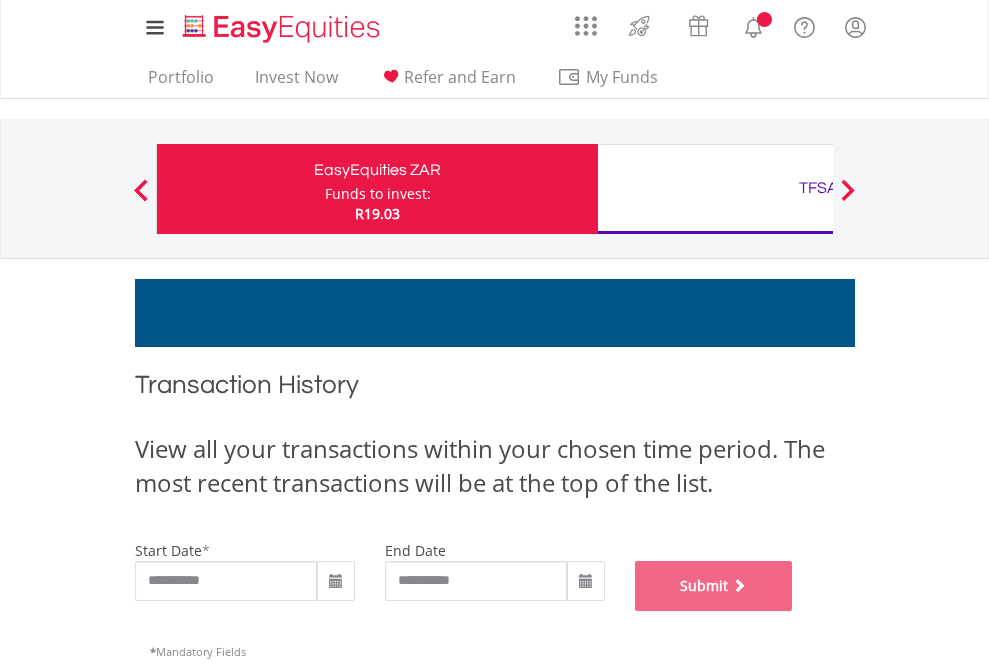 scroll, scrollTop: 811, scrollLeft: 0, axis: vertical 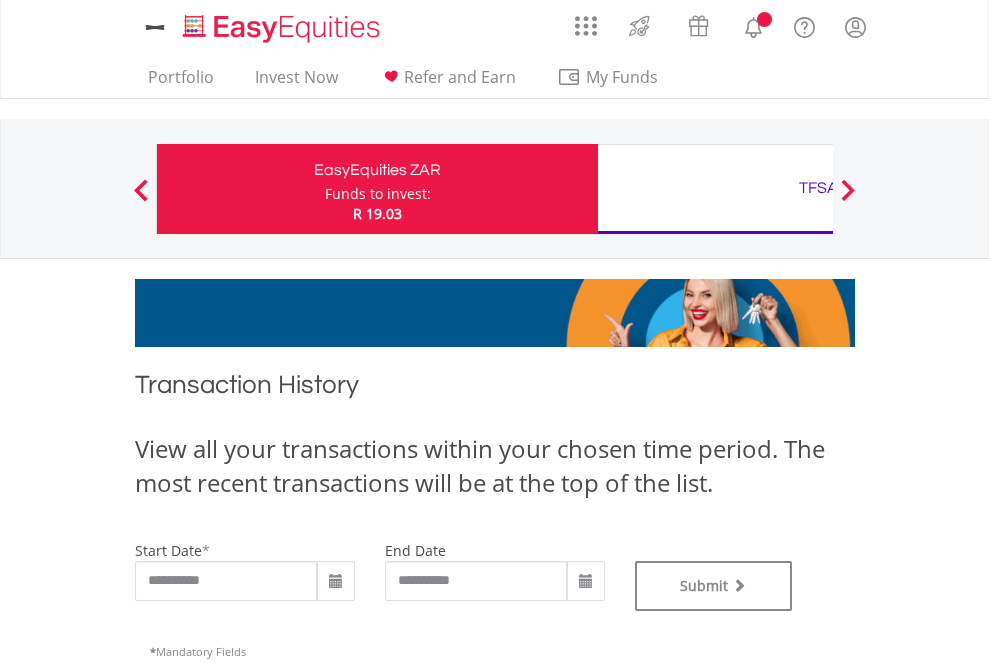 click on "TFSA" at bounding box center [818, 188] 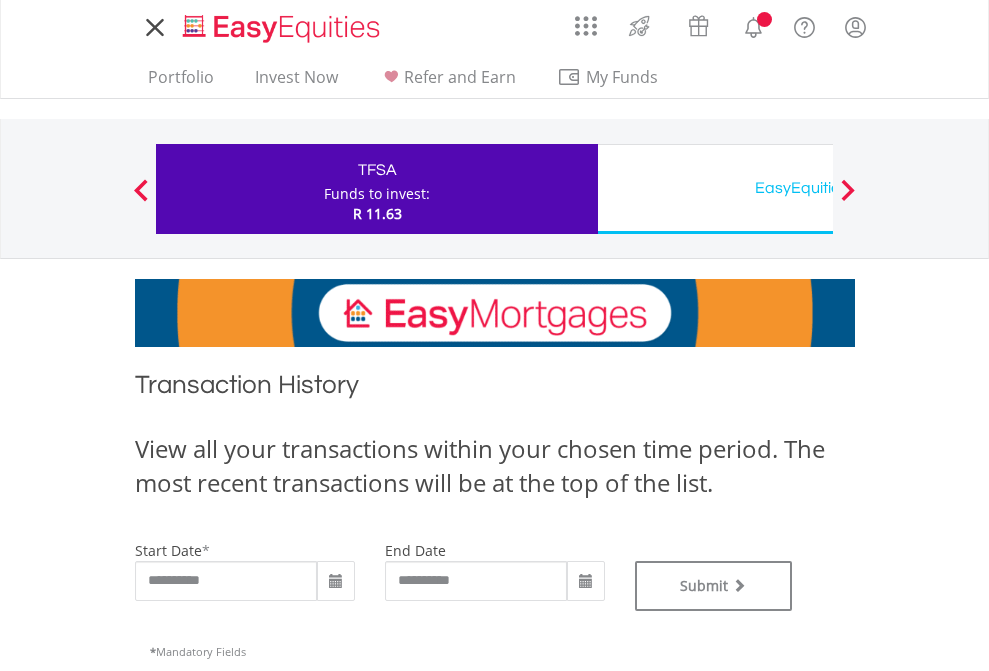scroll, scrollTop: 0, scrollLeft: 0, axis: both 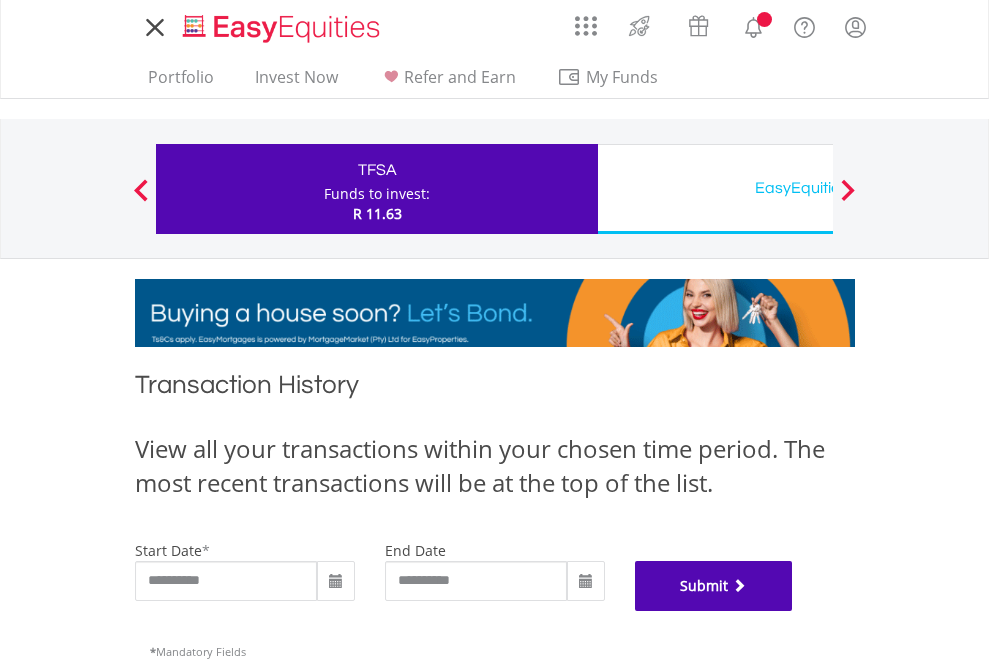 click on "Submit" at bounding box center [714, 586] 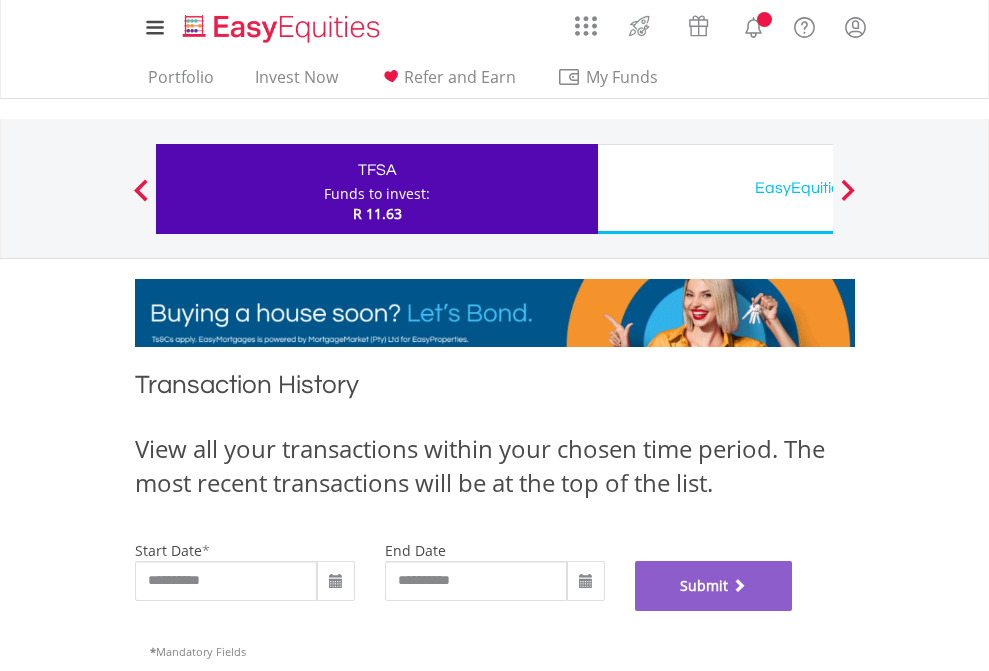 scroll, scrollTop: 811, scrollLeft: 0, axis: vertical 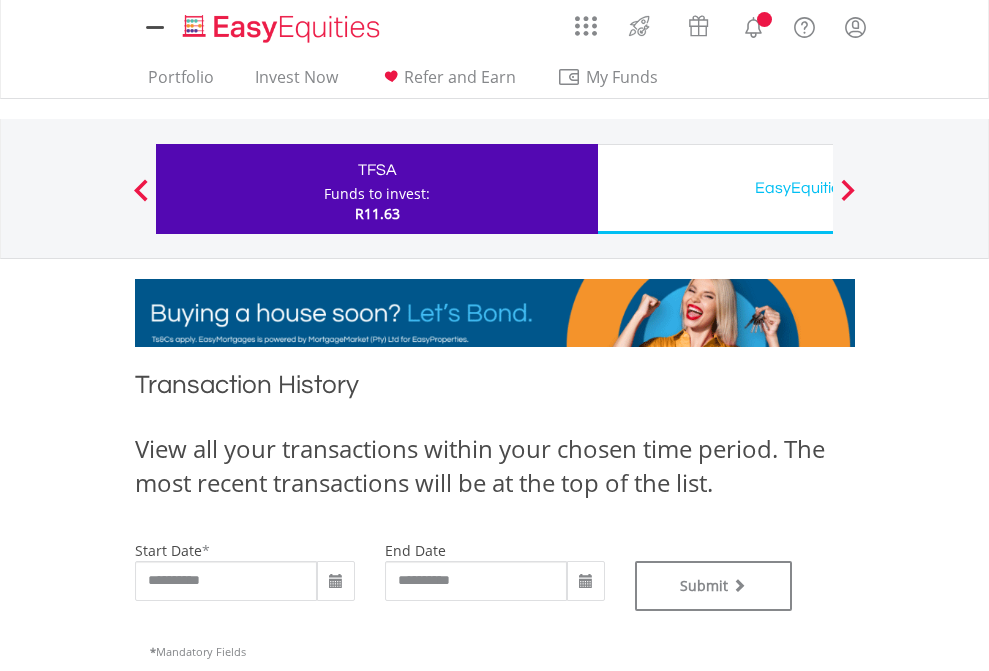 click on "EasyEquities USD" at bounding box center [818, 188] 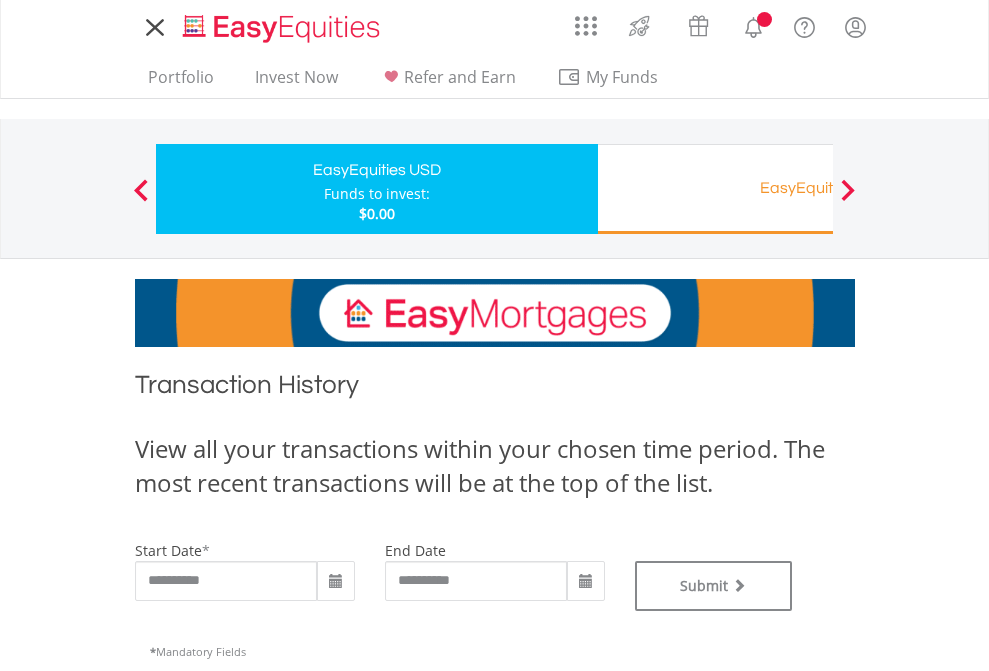 scroll, scrollTop: 0, scrollLeft: 0, axis: both 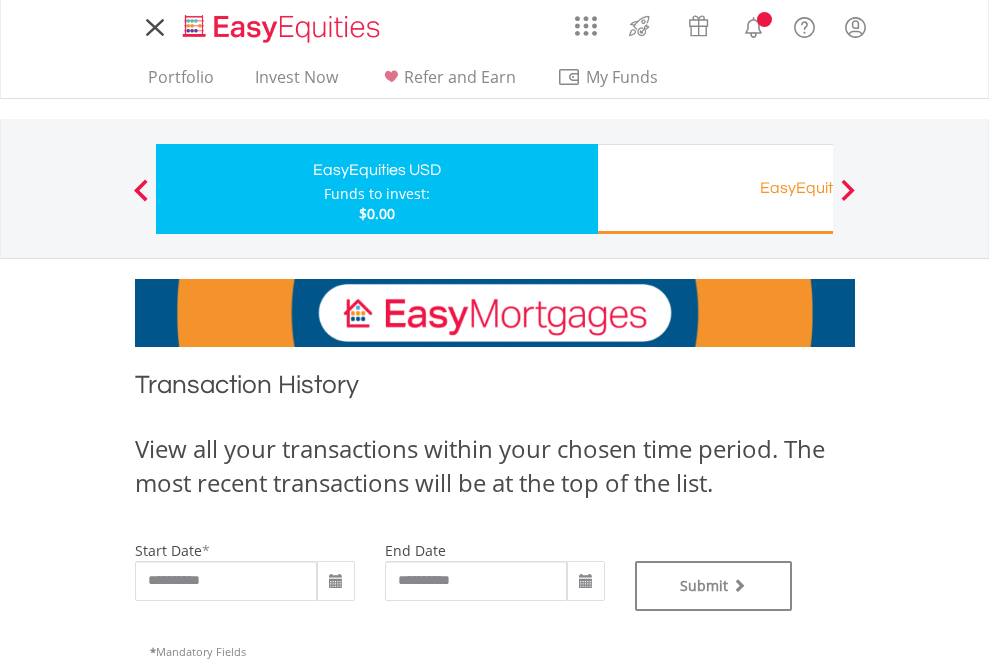 type on "**********" 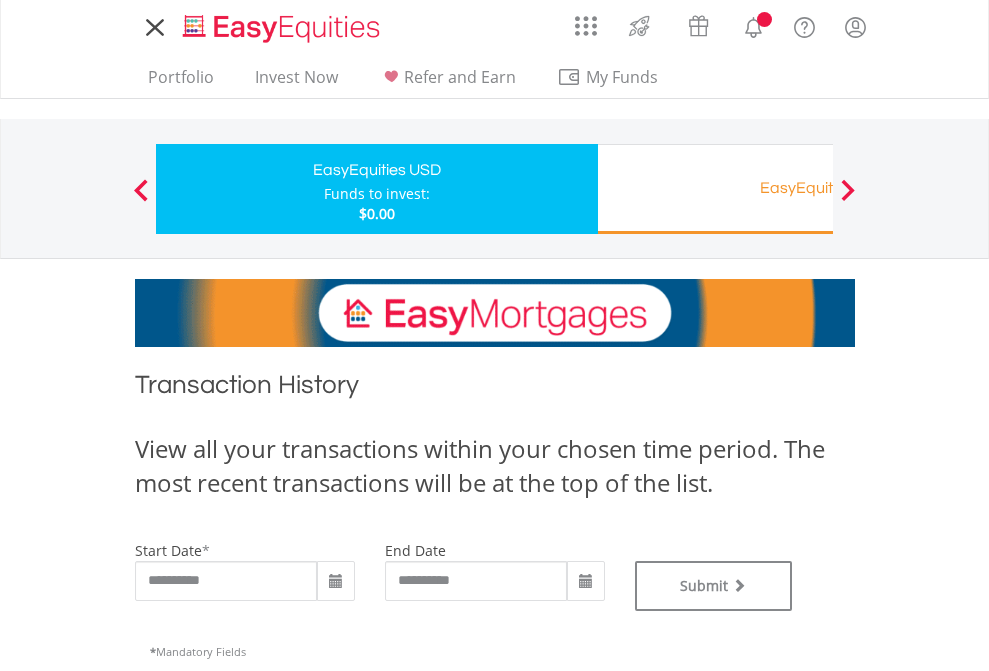 type on "**********" 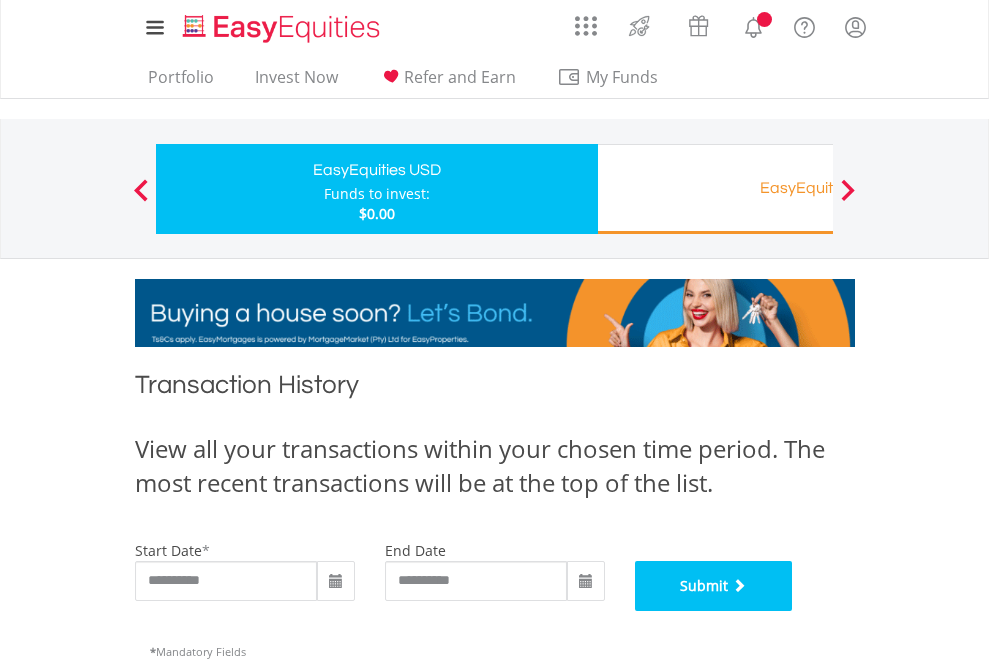 click on "Submit" at bounding box center [714, 586] 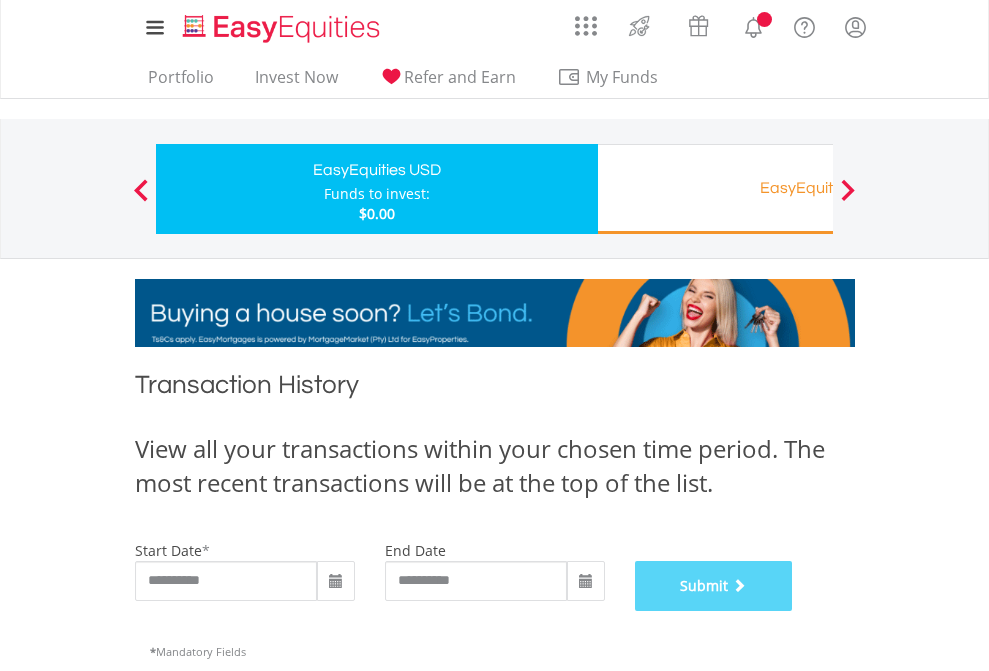 scroll, scrollTop: 811, scrollLeft: 0, axis: vertical 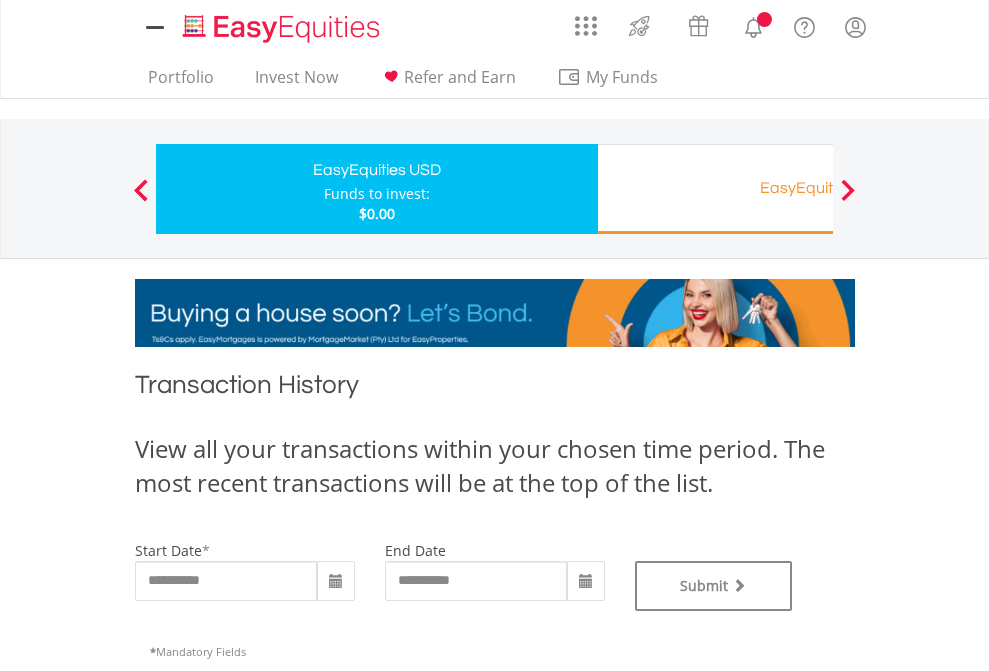 click on "Funds to invest:" at bounding box center [377, 194] 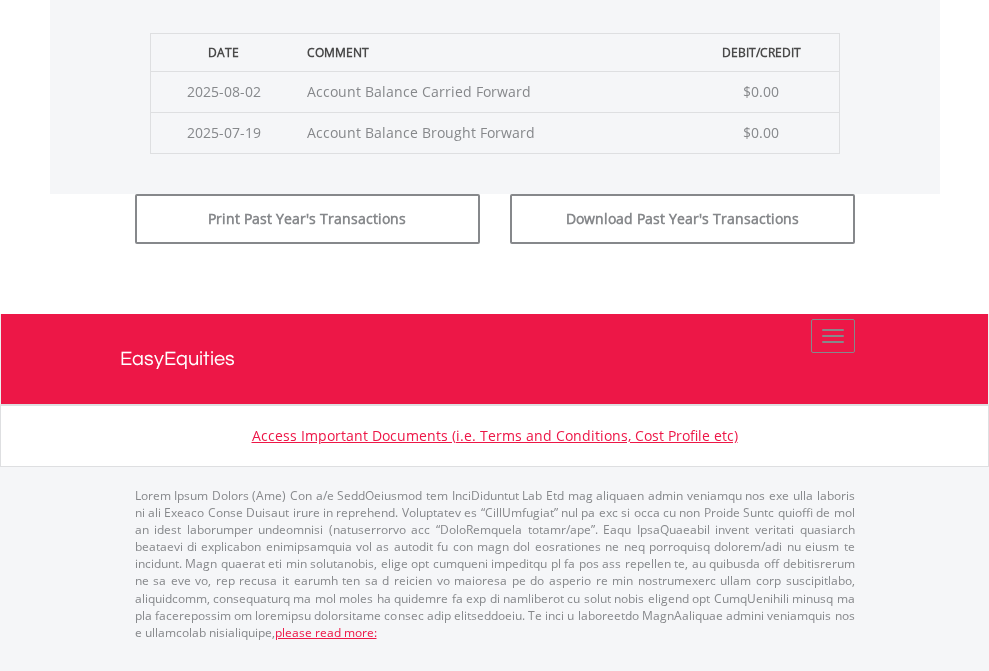 click on "Submit" at bounding box center (714, -183) 